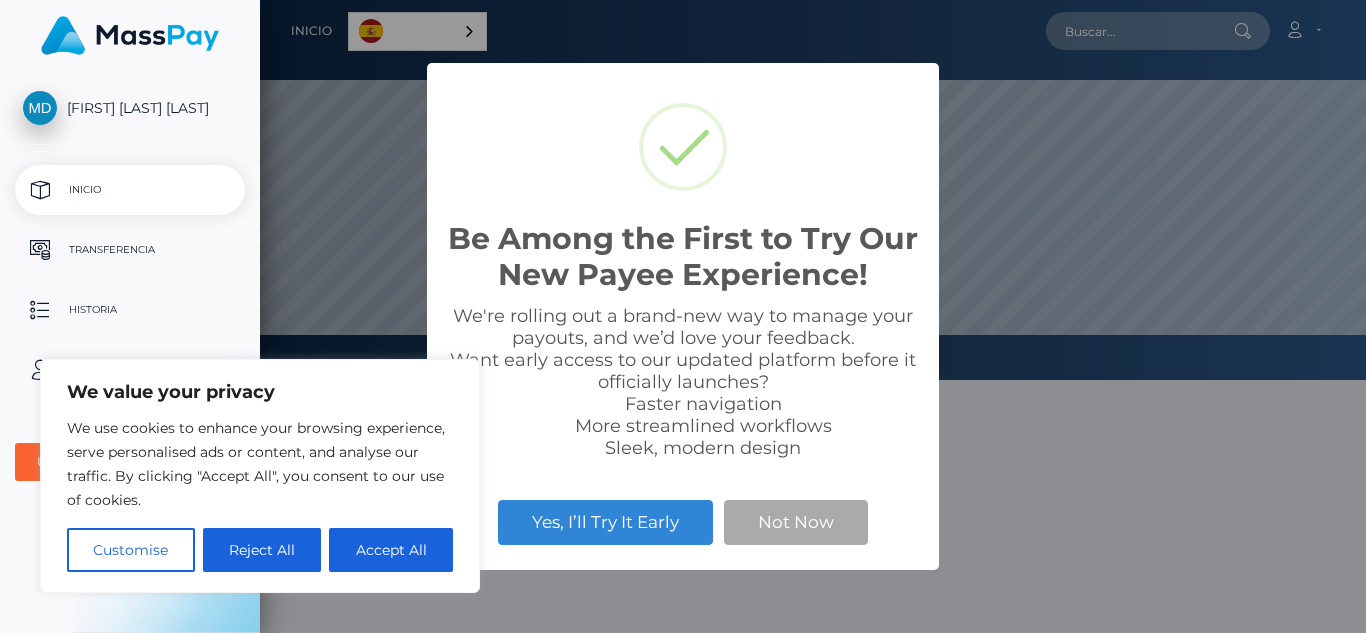scroll, scrollTop: 0, scrollLeft: 0, axis: both 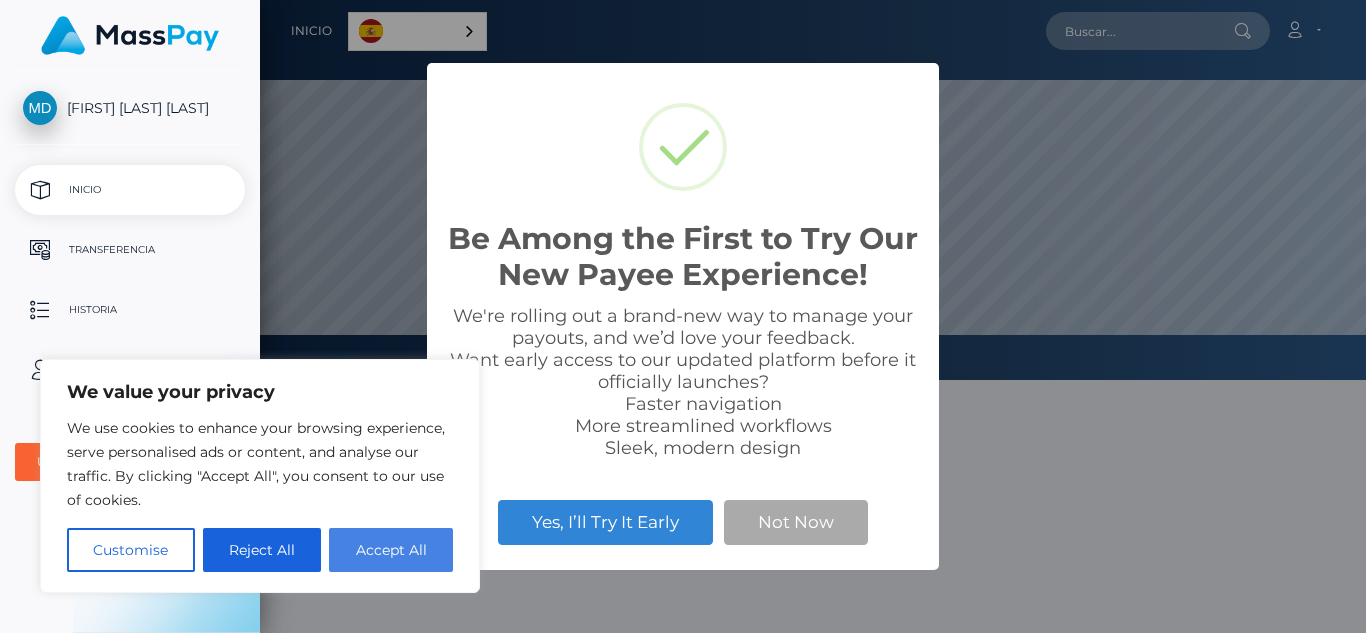 click on "Accept All" at bounding box center (391, 550) 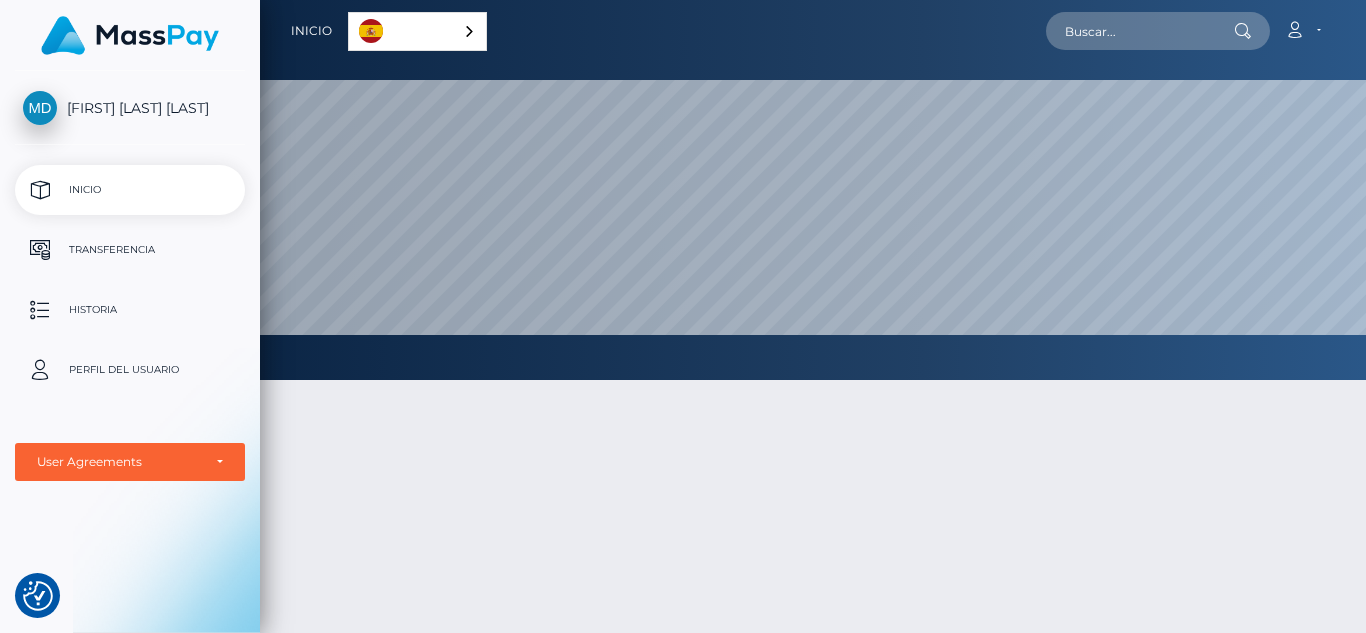 click on "Español" at bounding box center (417, 31) 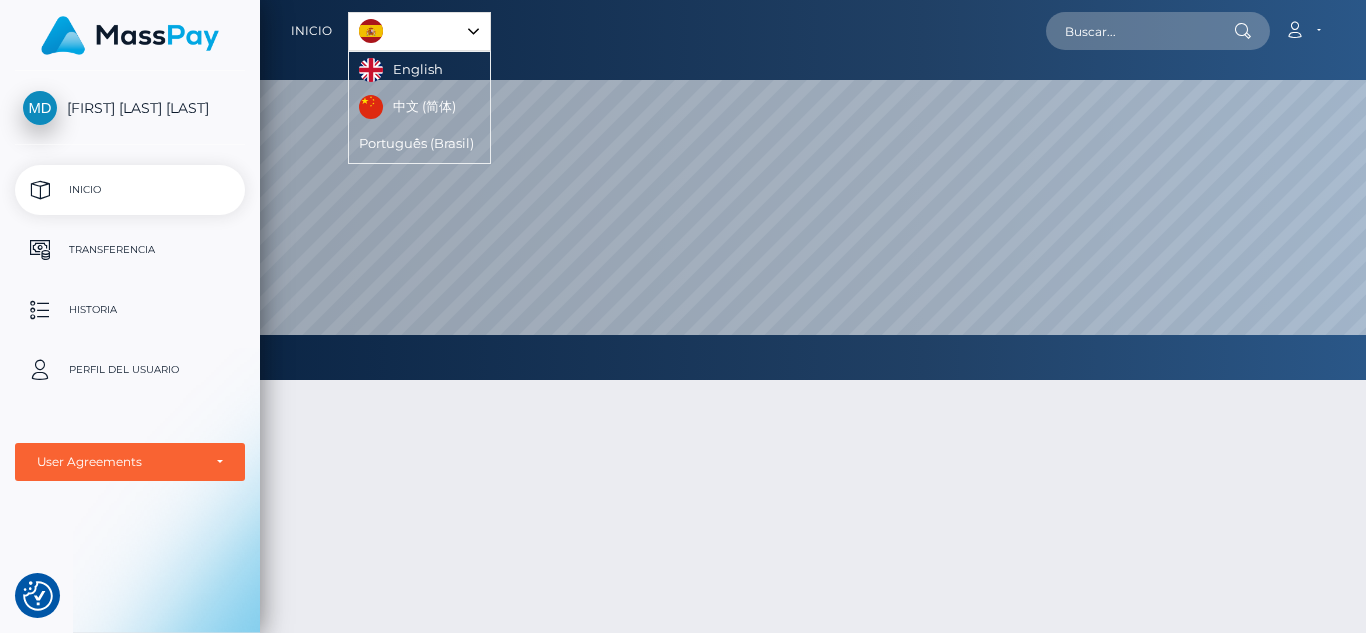 click on "Español" at bounding box center [419, 31] 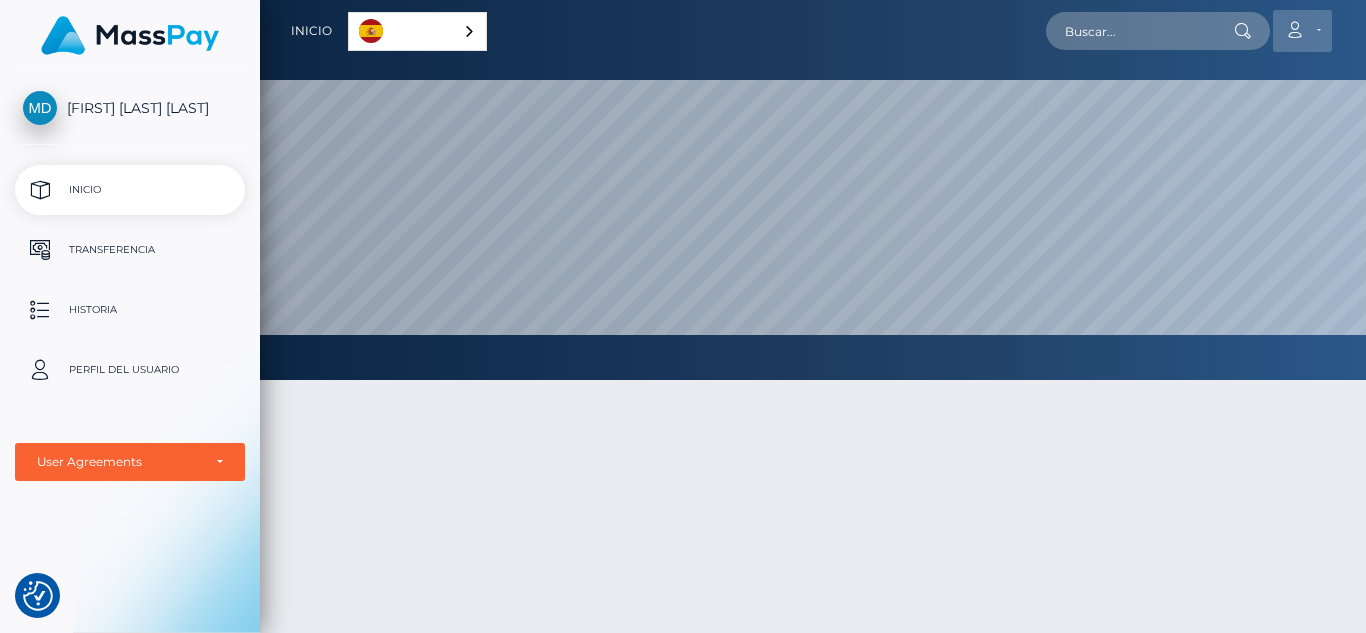click at bounding box center (1294, 30) 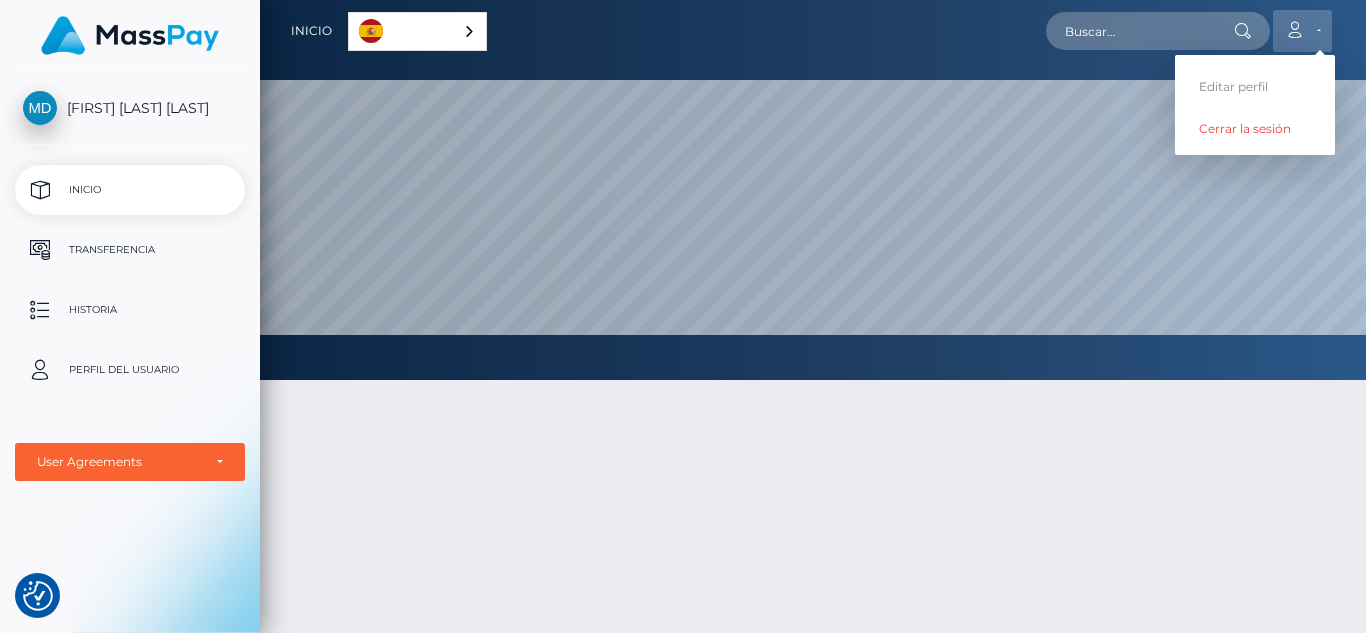 click at bounding box center (1294, 30) 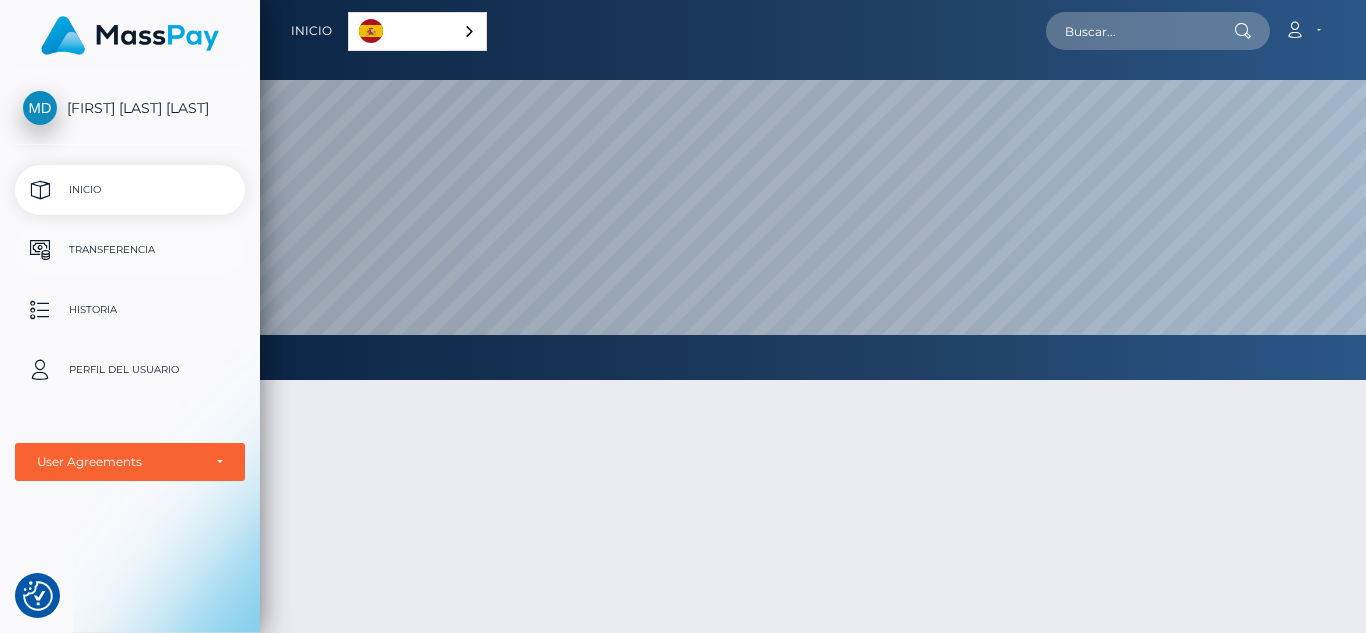 click on "Transferencia" at bounding box center [130, 250] 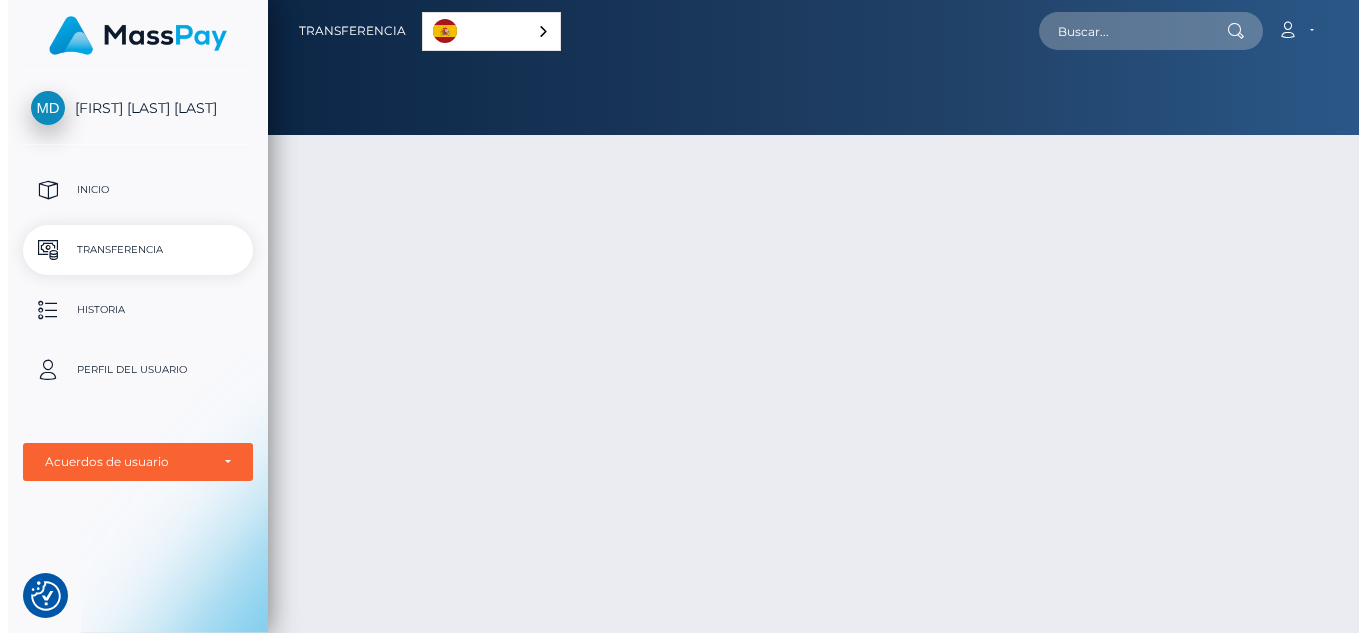 scroll, scrollTop: 0, scrollLeft: 0, axis: both 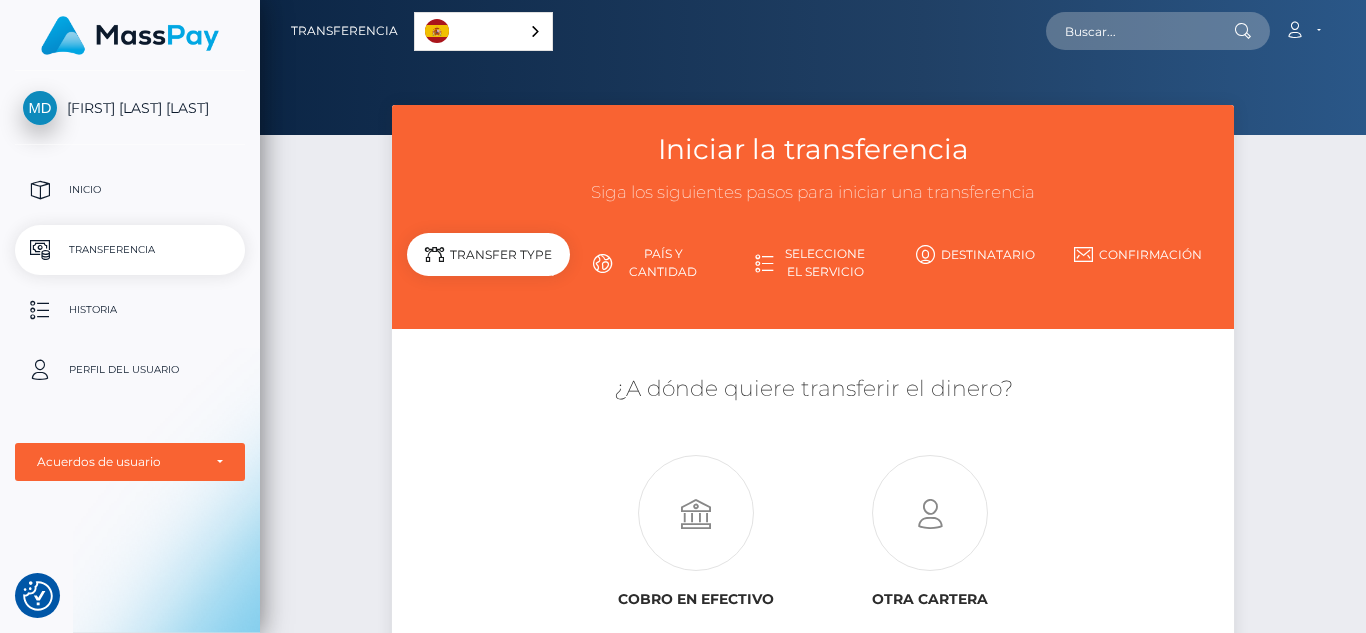 click on "[FIRST] [LAST] [LAST]" at bounding box center (130, 108) 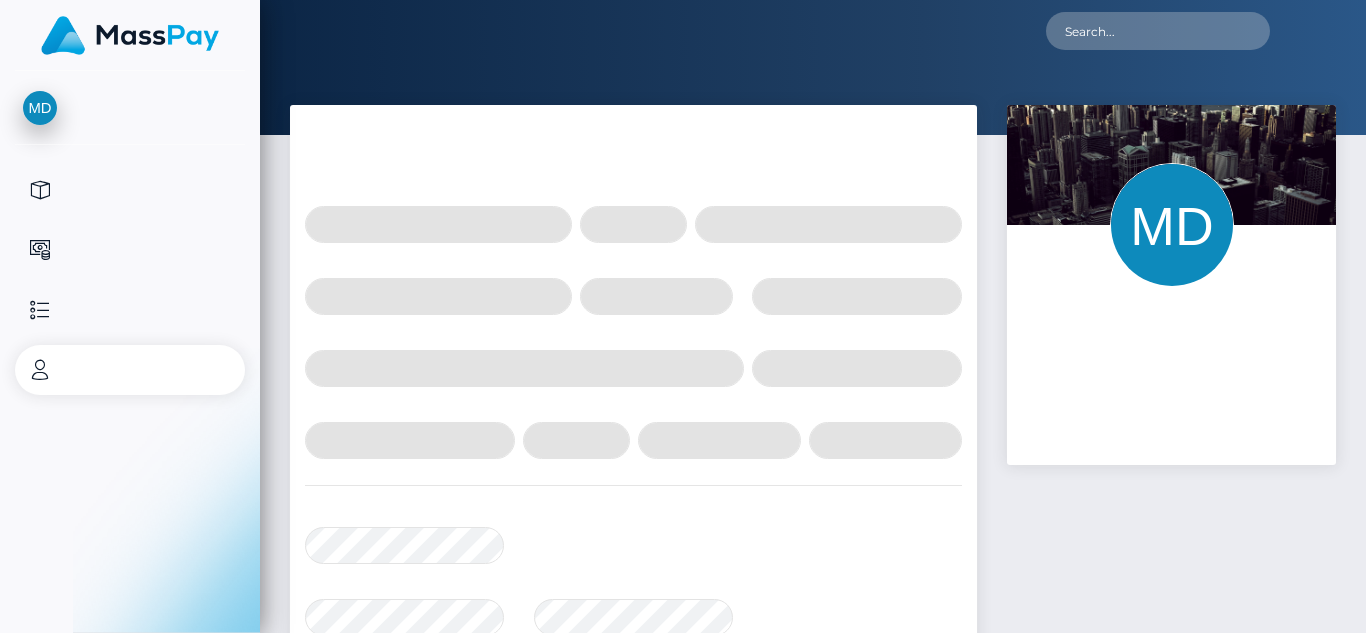 scroll, scrollTop: 0, scrollLeft: 0, axis: both 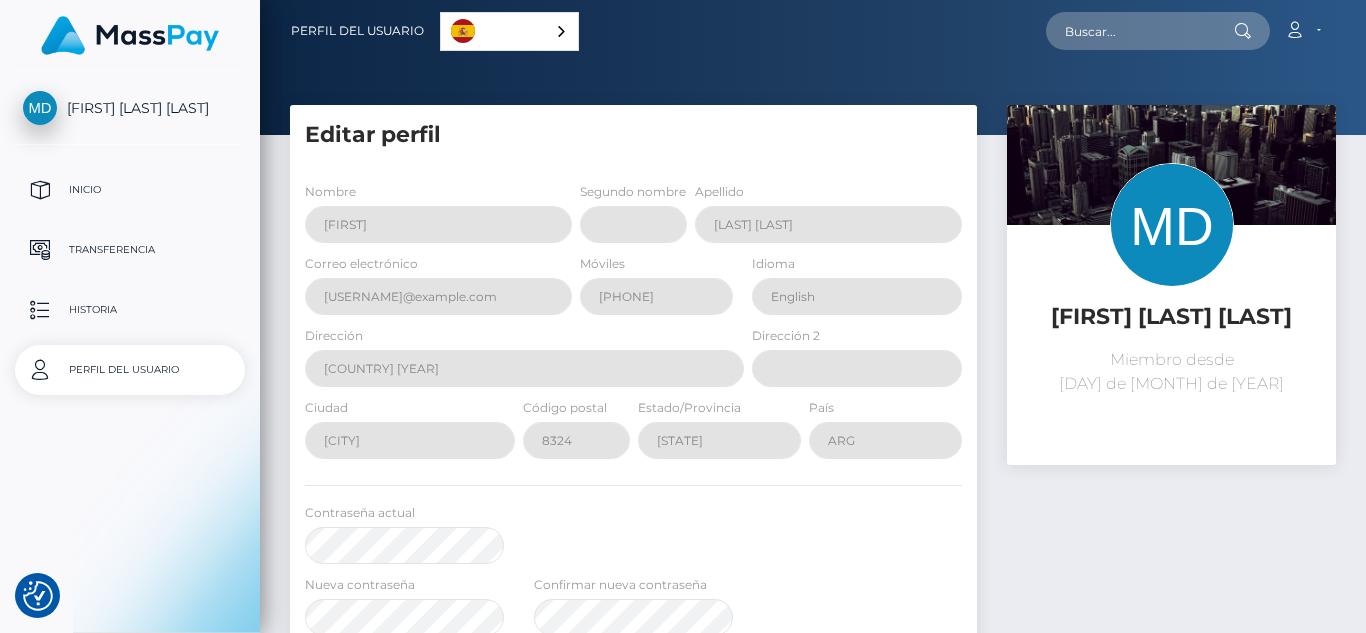 select 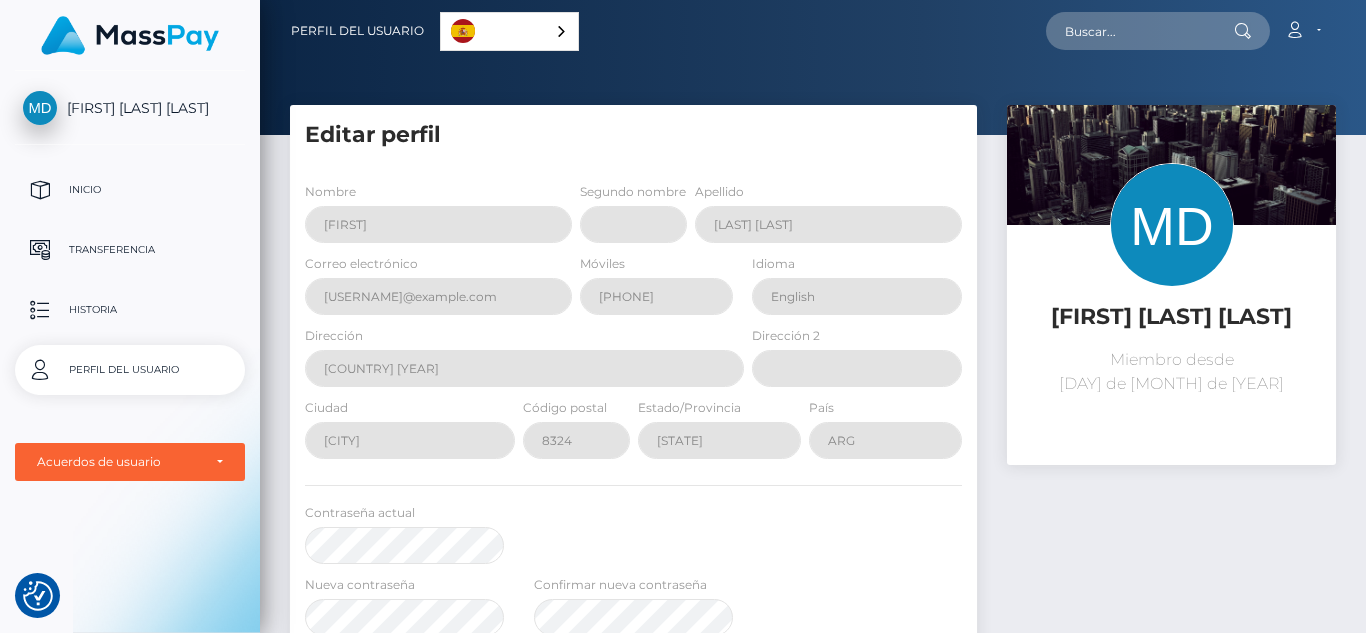 click on "Español" at bounding box center [509, 31] 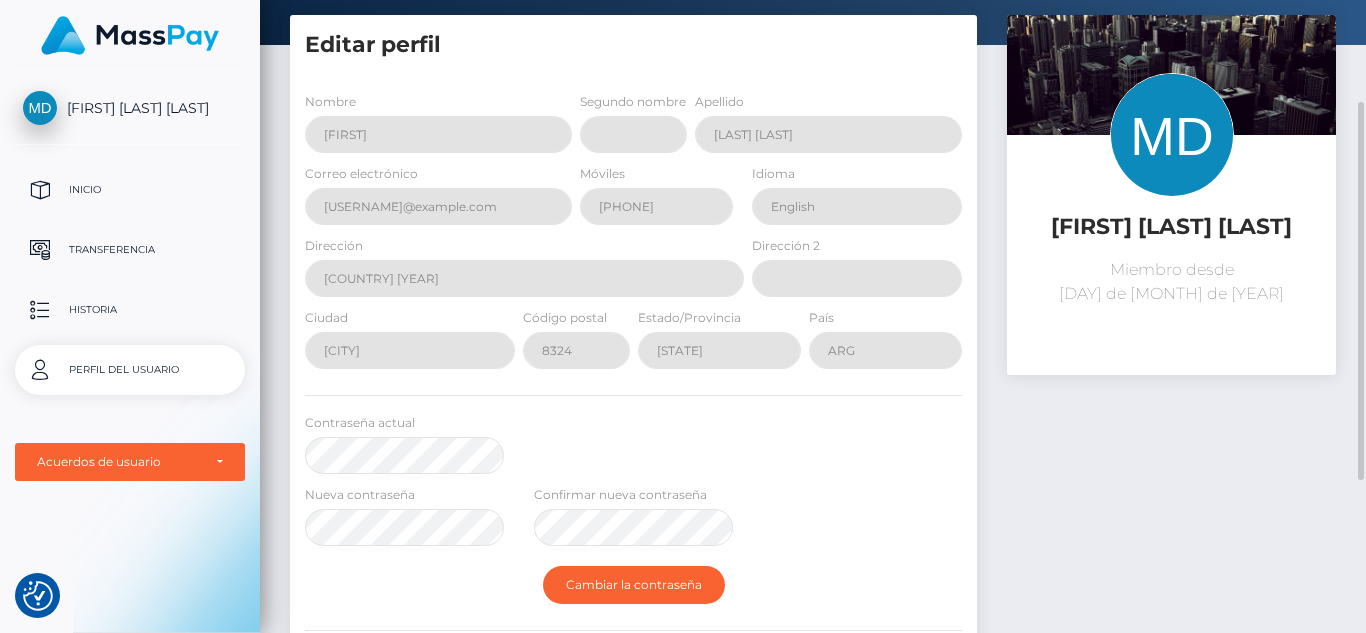 click on "Micaela Rodríguez Darroux
Miembro desde  4 de agosto de 2025" at bounding box center (1171, 428) 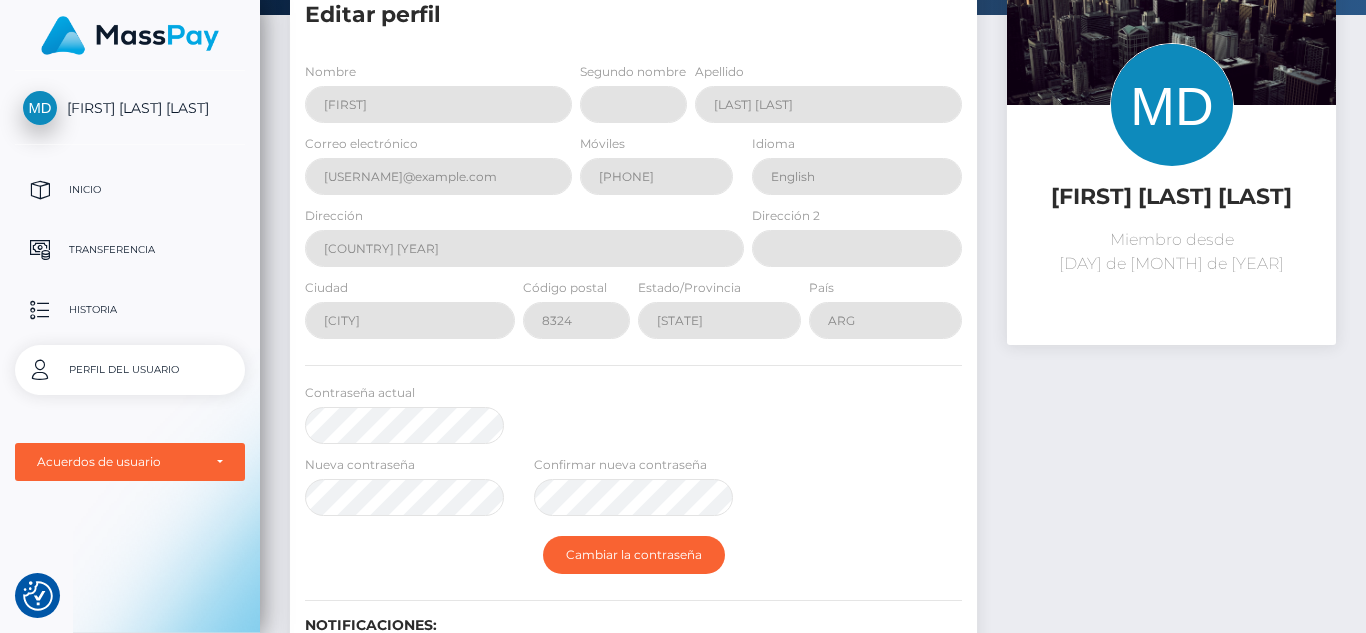 click on "Perfil del usuario" at bounding box center (130, 370) 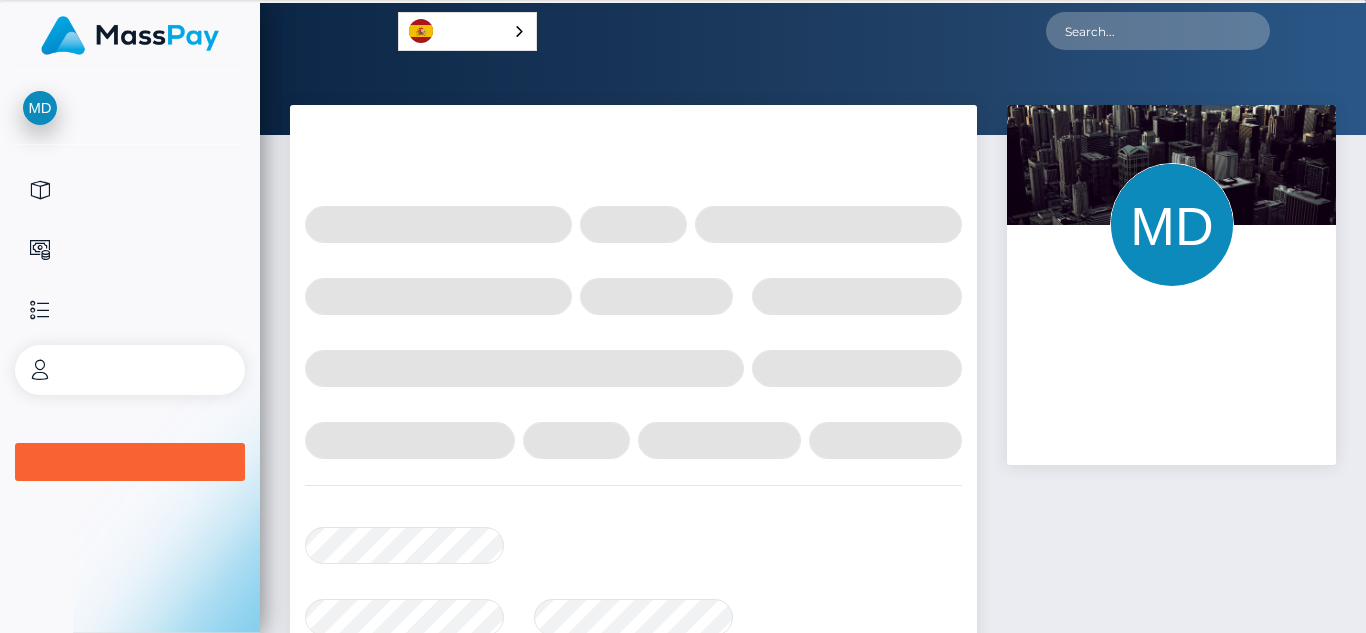 scroll, scrollTop: 0, scrollLeft: 0, axis: both 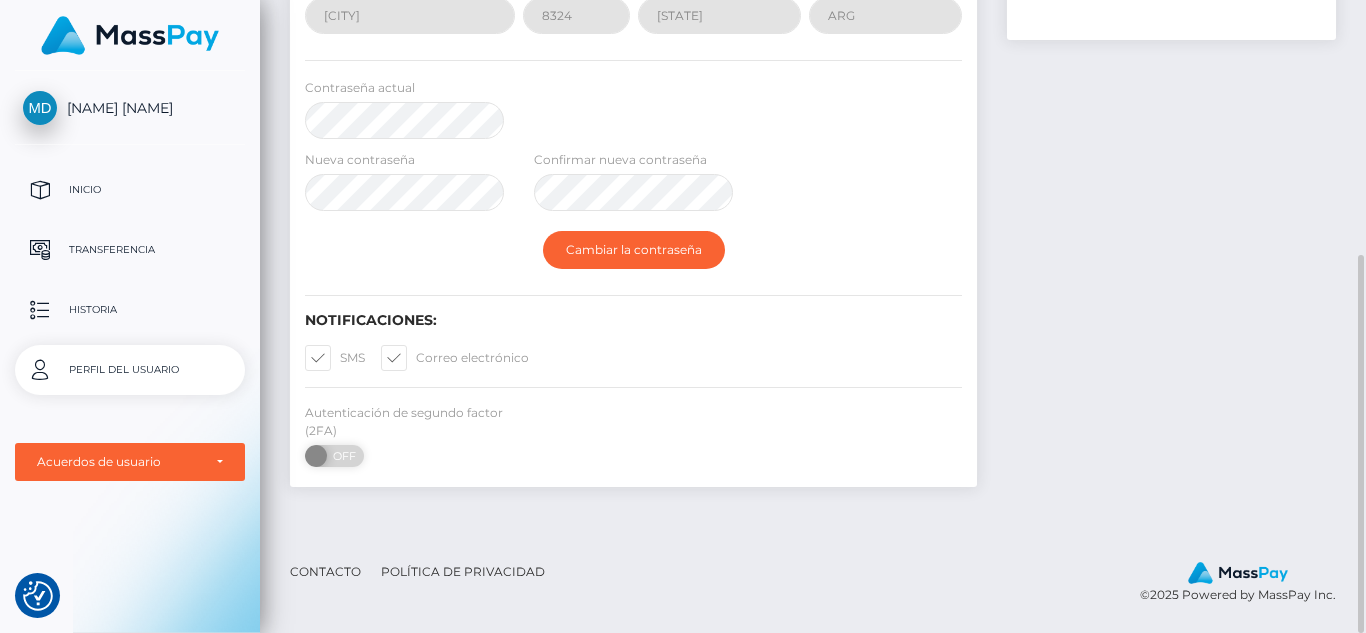 click at bounding box center [416, 357] 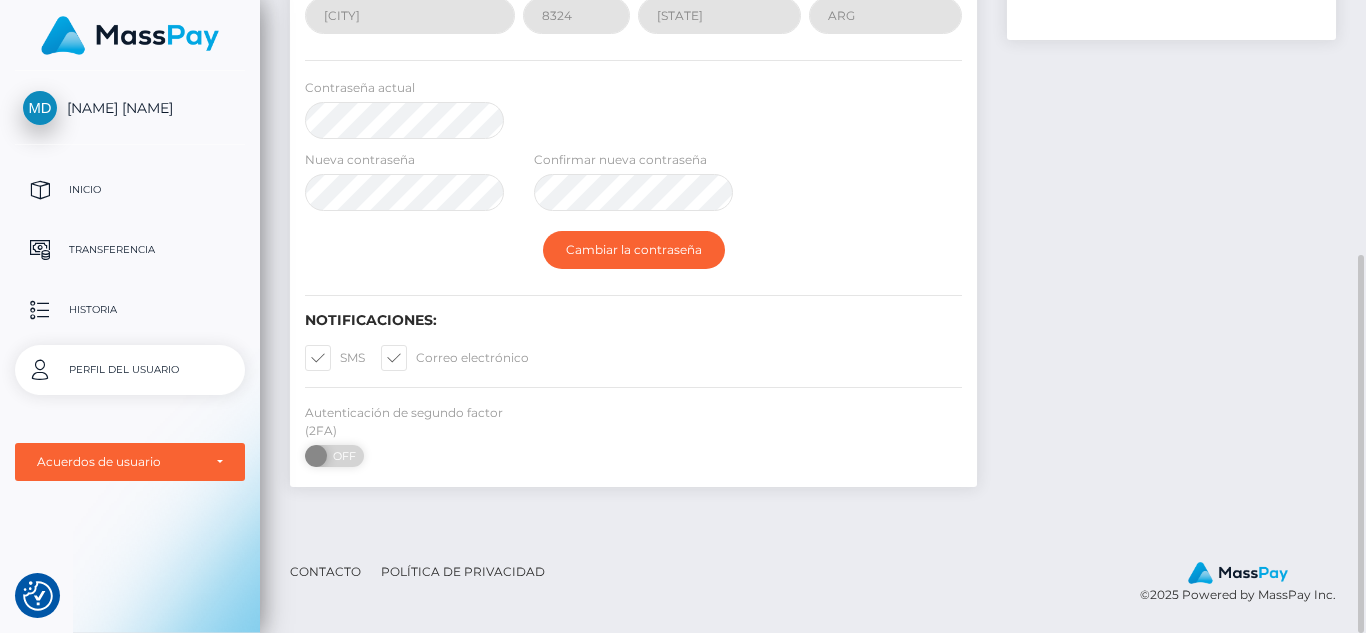 click on "Correo electrónico" at bounding box center (422, 351) 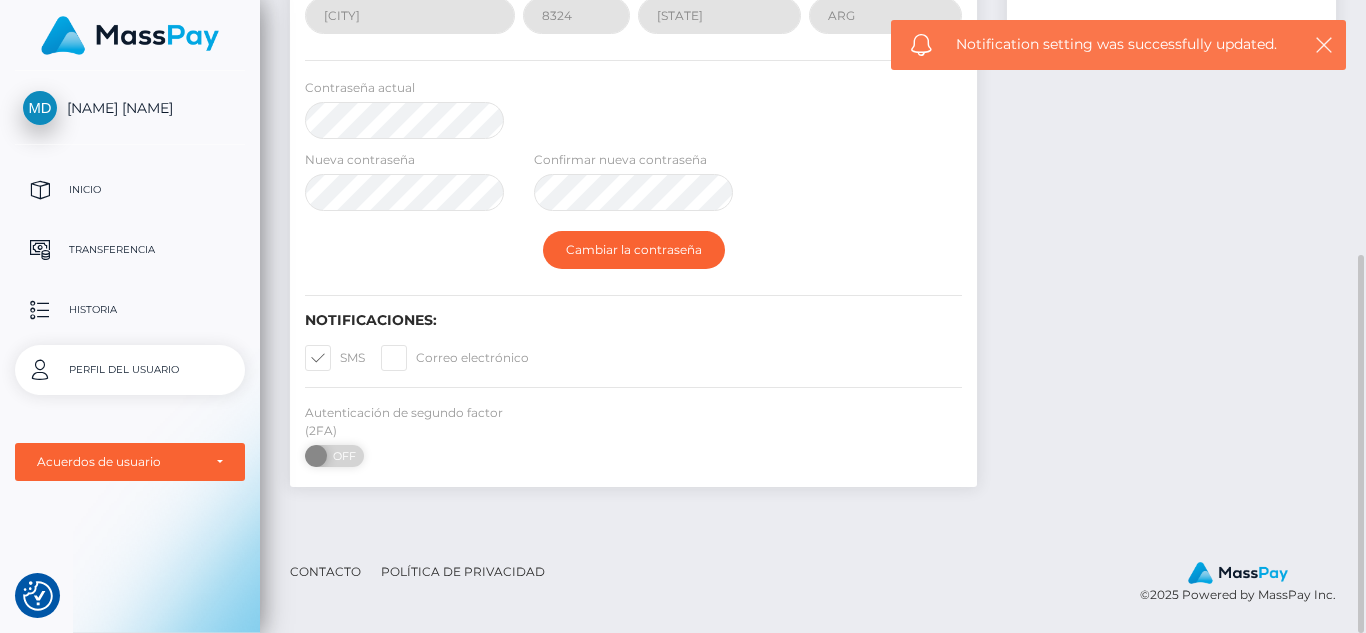 click at bounding box center [416, 357] 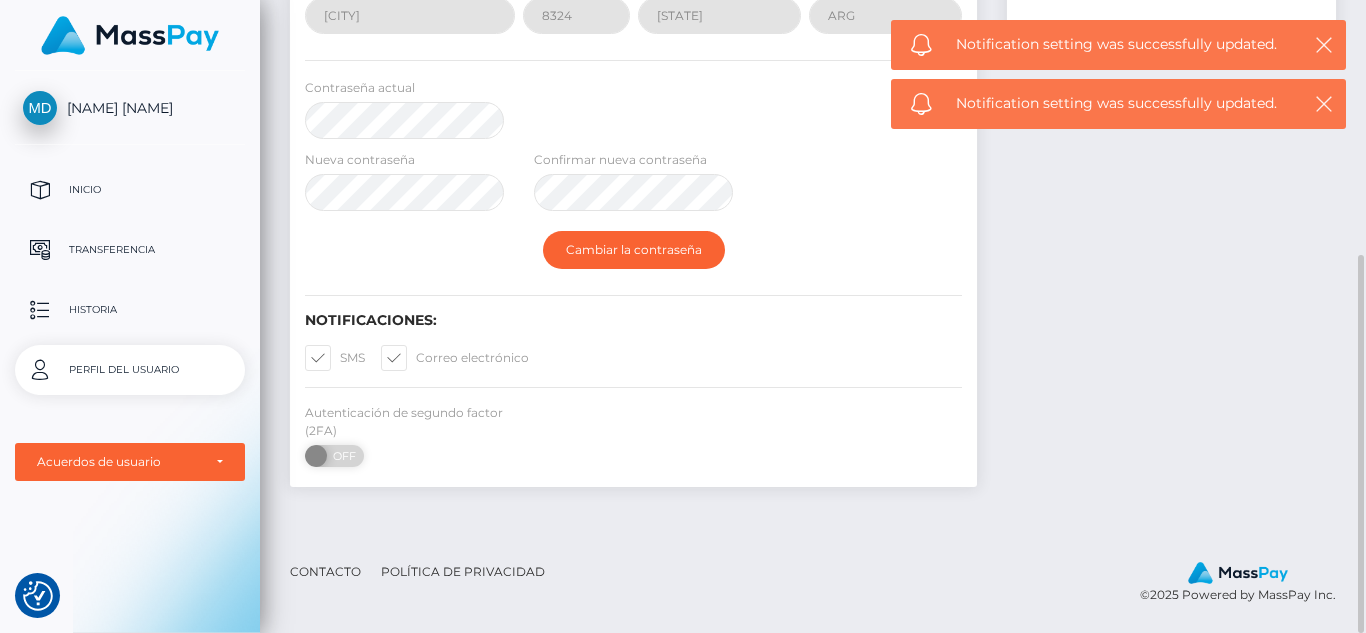 click at bounding box center [416, 357] 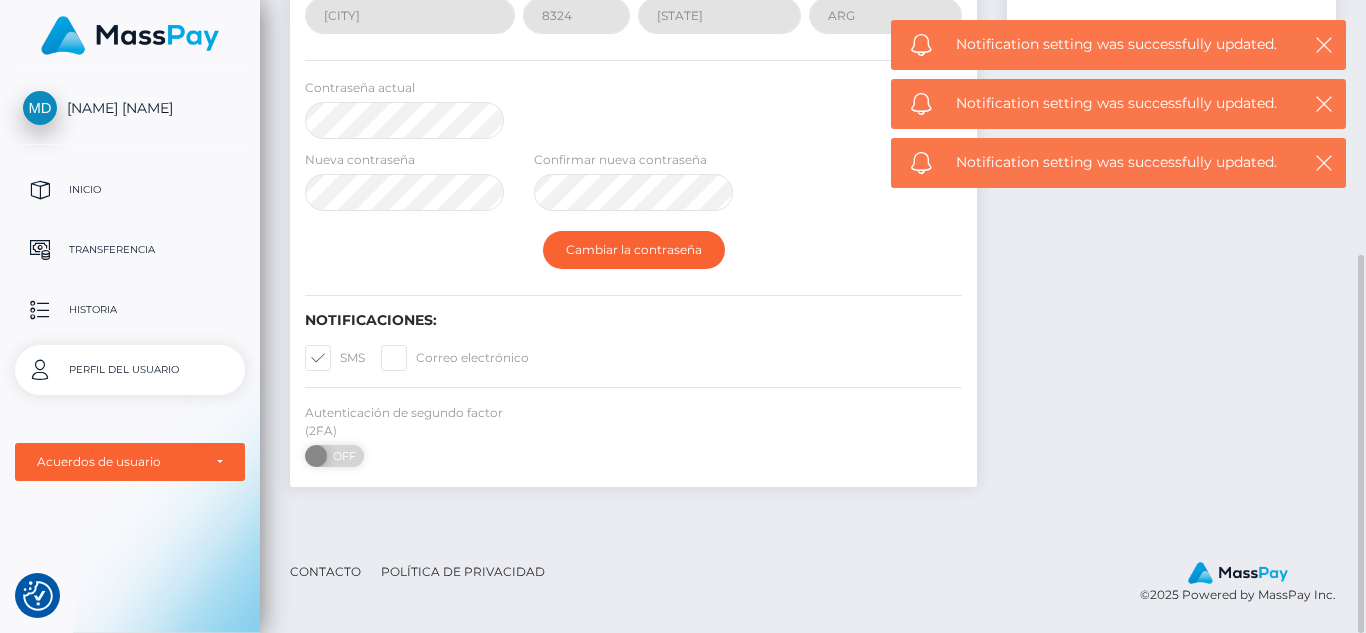 click at bounding box center [416, 357] 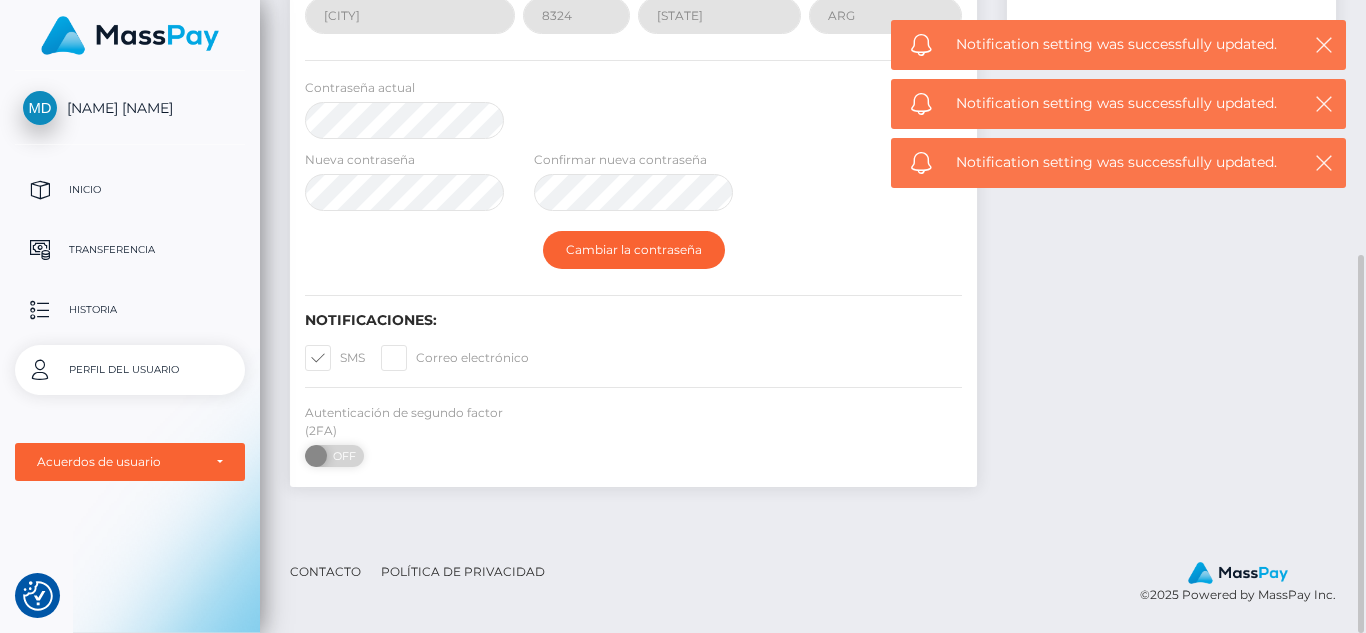 click on "Correo electrónico" at bounding box center [422, 351] 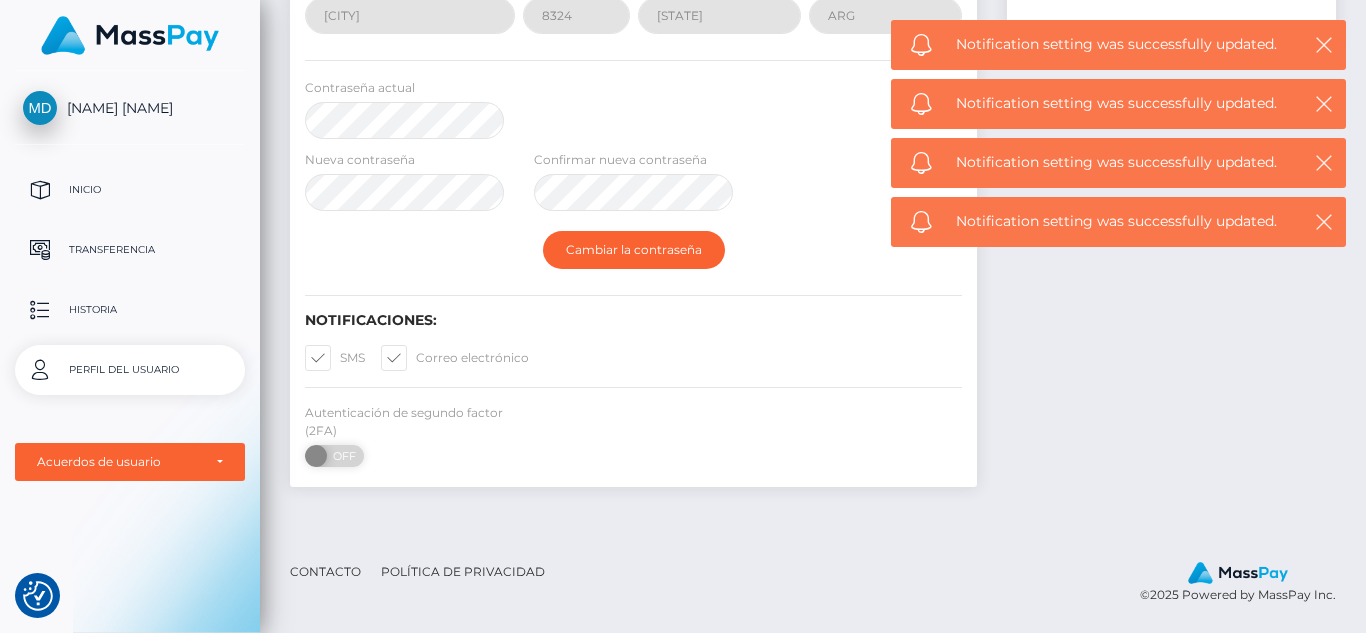click on "[FIRST] [LAST]" at bounding box center [130, 108] 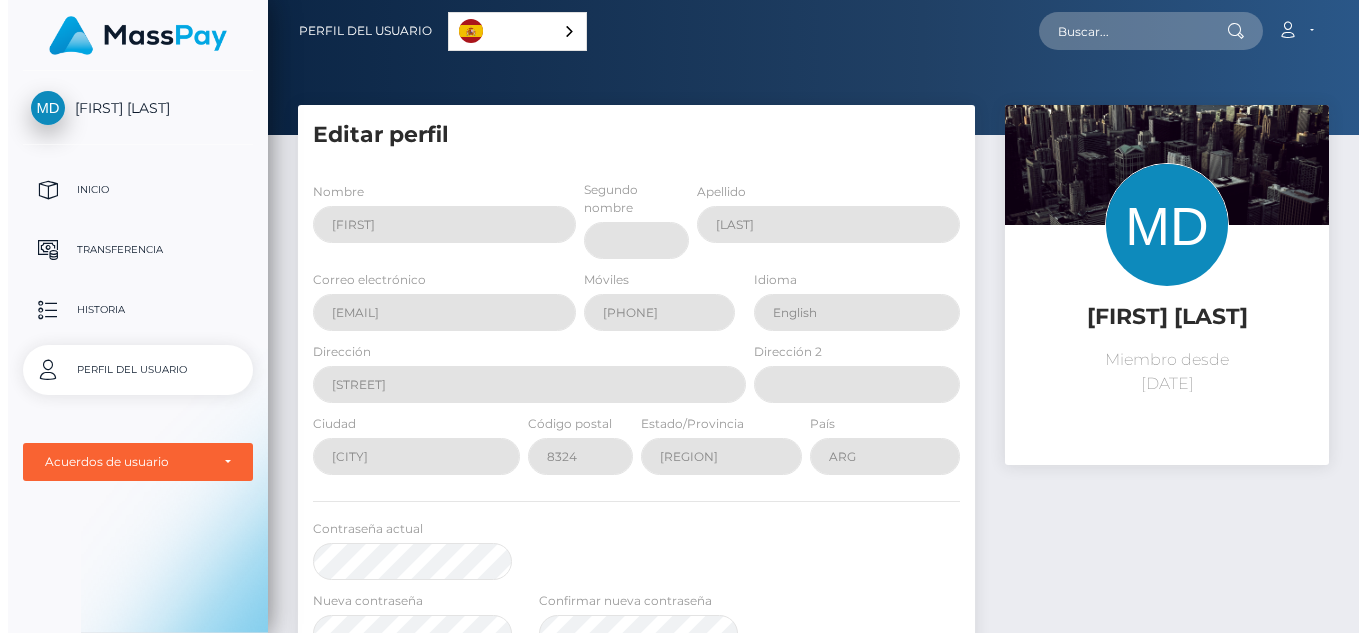 scroll, scrollTop: 0, scrollLeft: 0, axis: both 